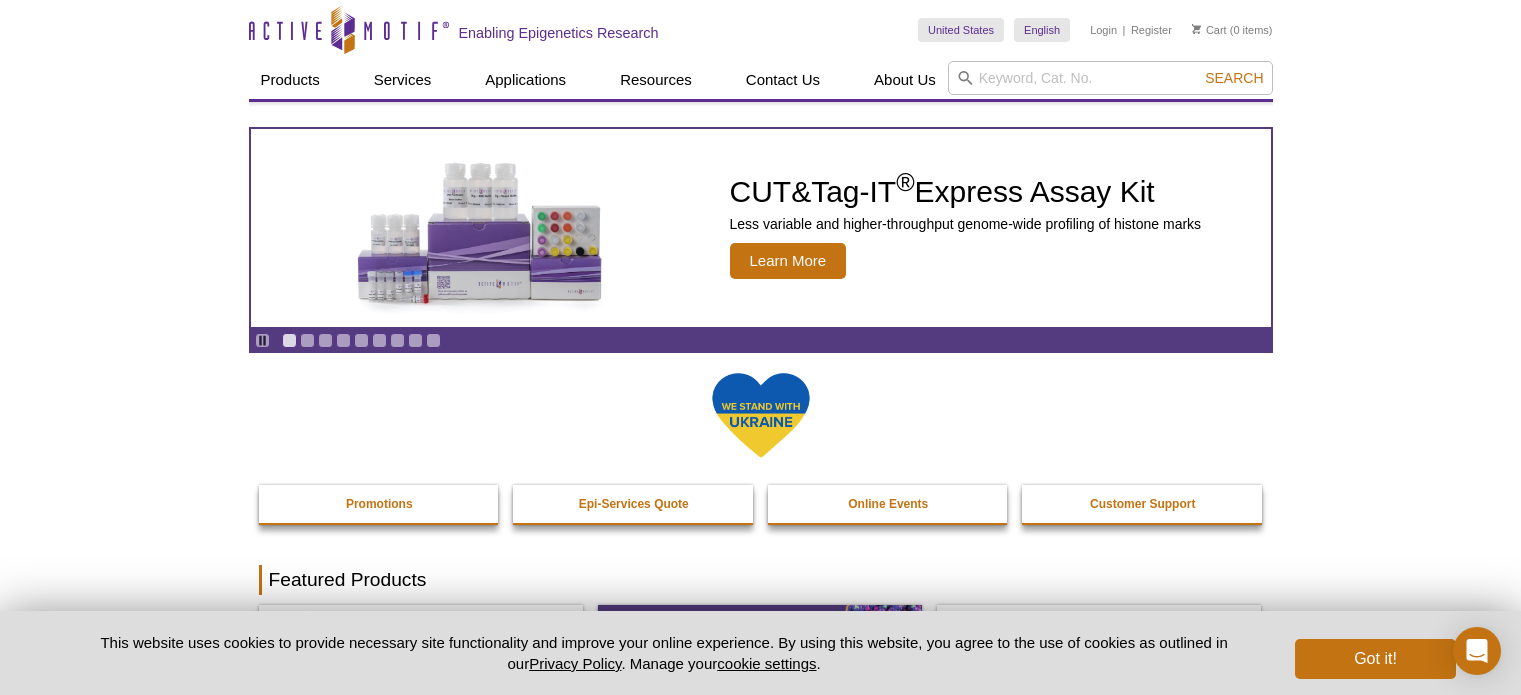 scroll, scrollTop: 0, scrollLeft: 0, axis: both 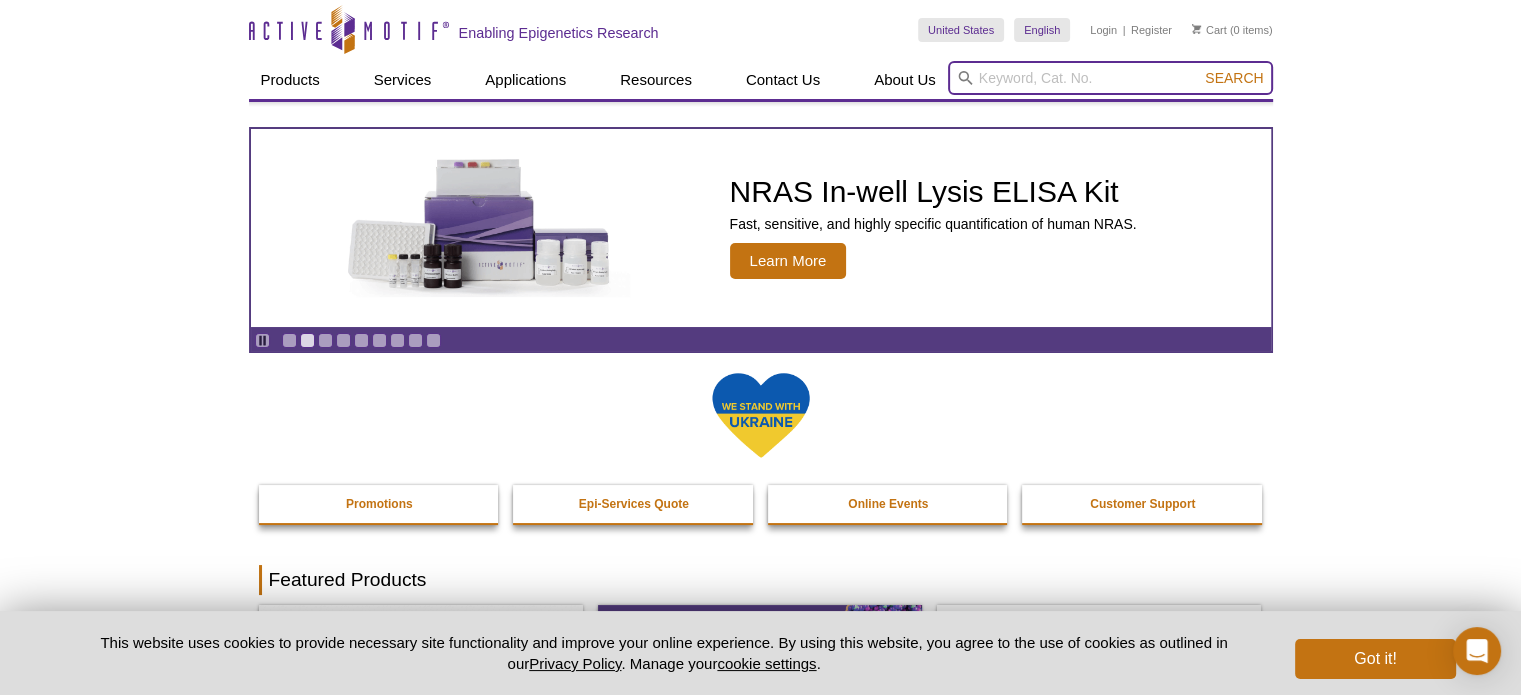 click at bounding box center (1110, 78) 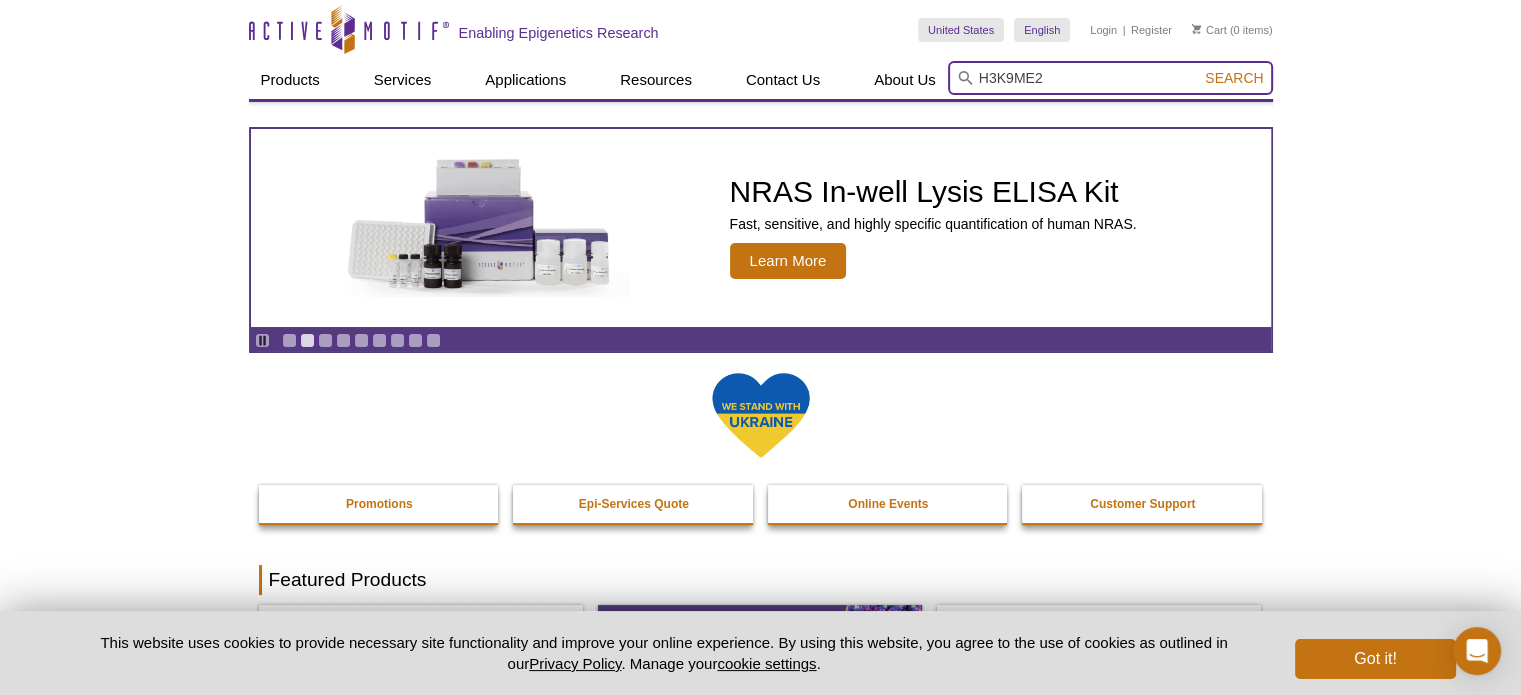 type on "H3K9ME2" 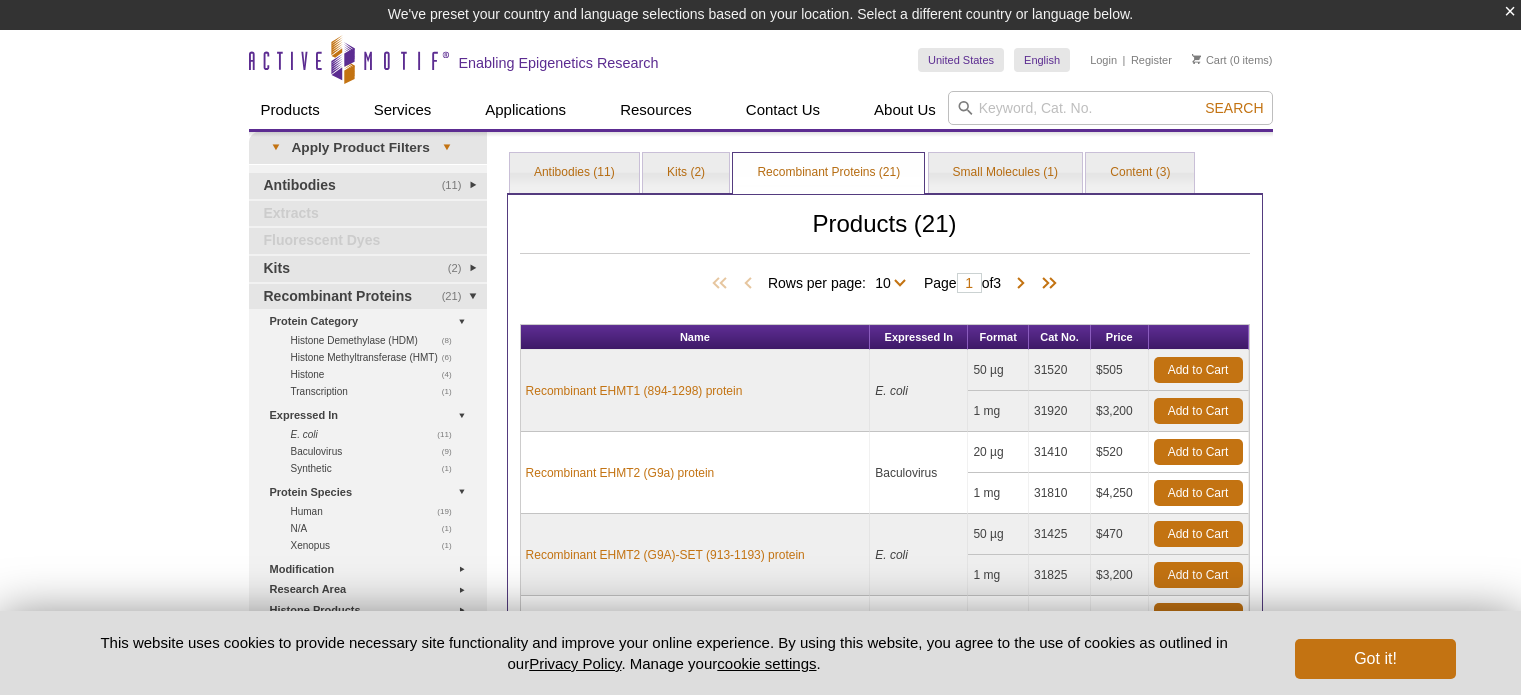 scroll, scrollTop: 0, scrollLeft: 0, axis: both 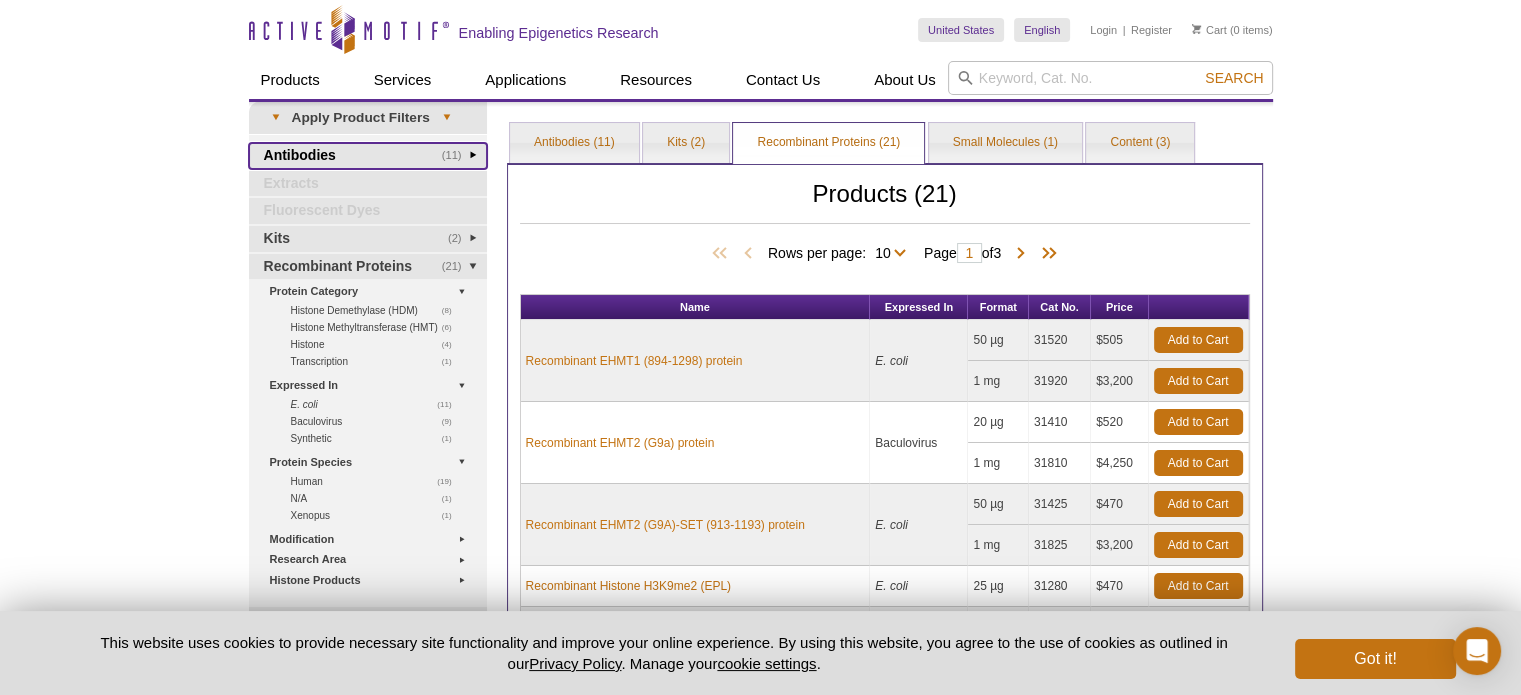 click on "(11)
Antibodies" at bounding box center [368, 156] 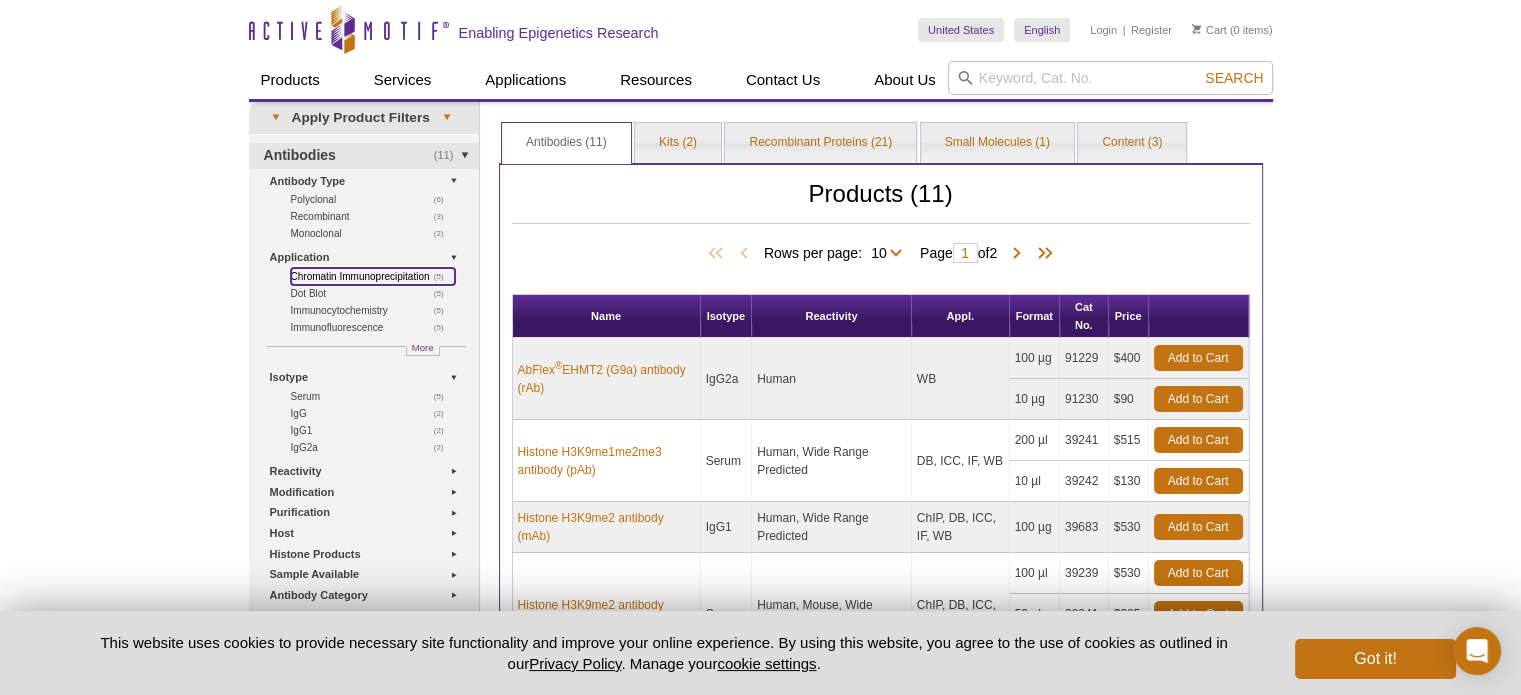 click on "(5)
Chromatin Immunoprecipitation" at bounding box center [373, 276] 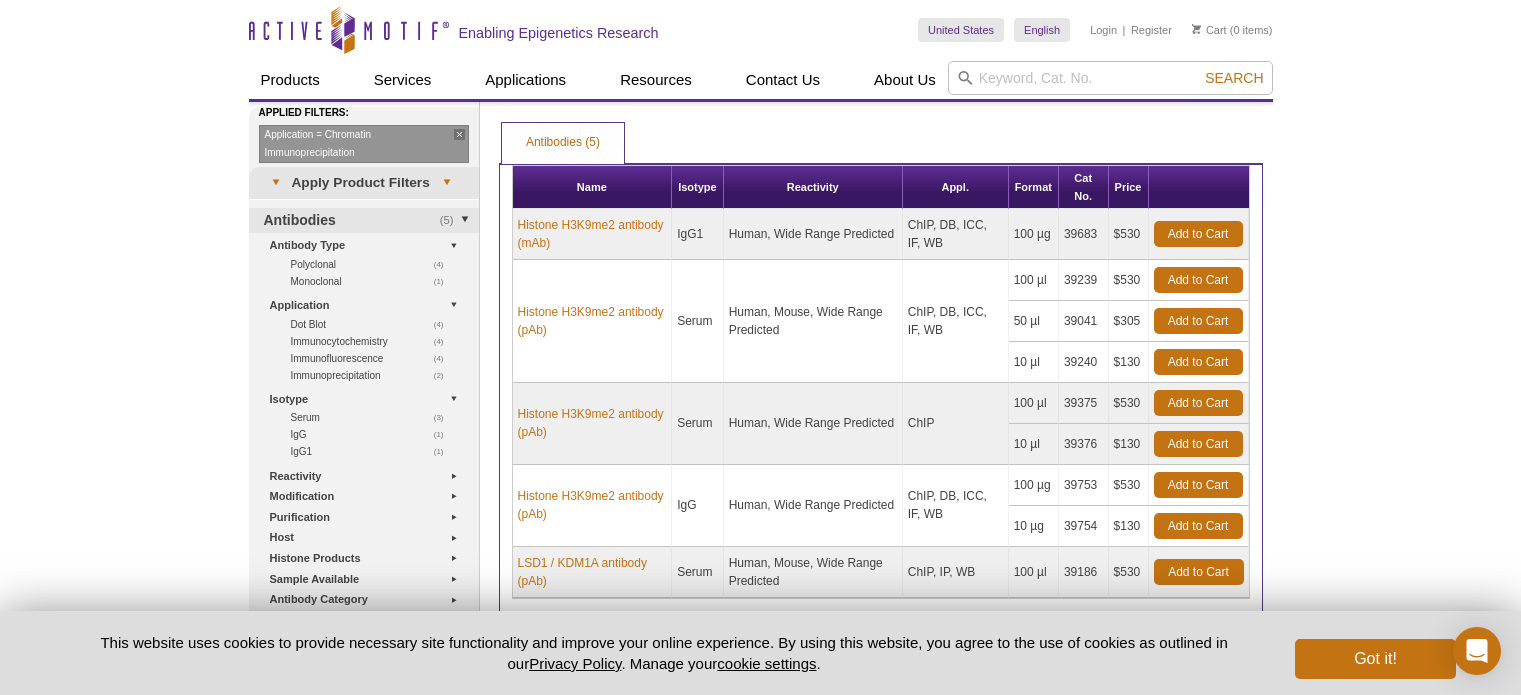 scroll, scrollTop: 0, scrollLeft: 0, axis: both 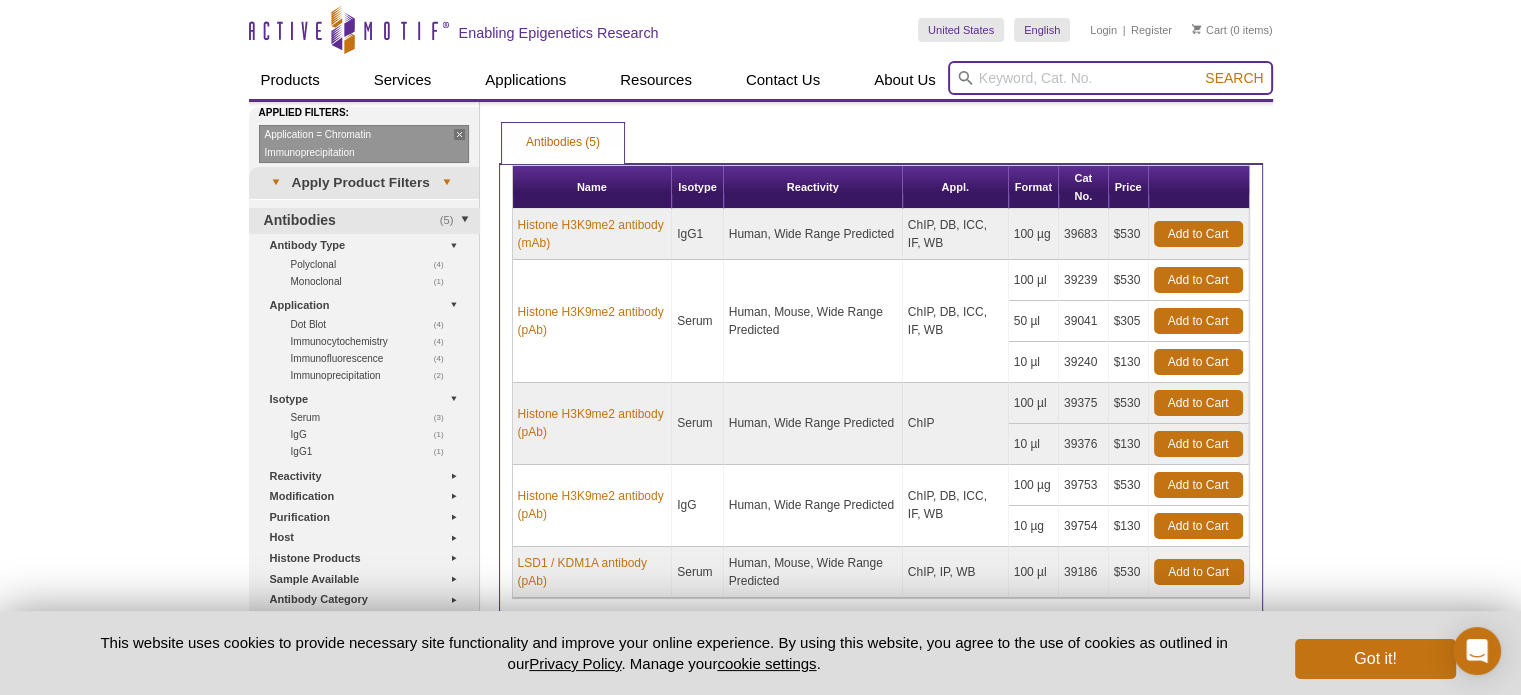 click at bounding box center (1110, 78) 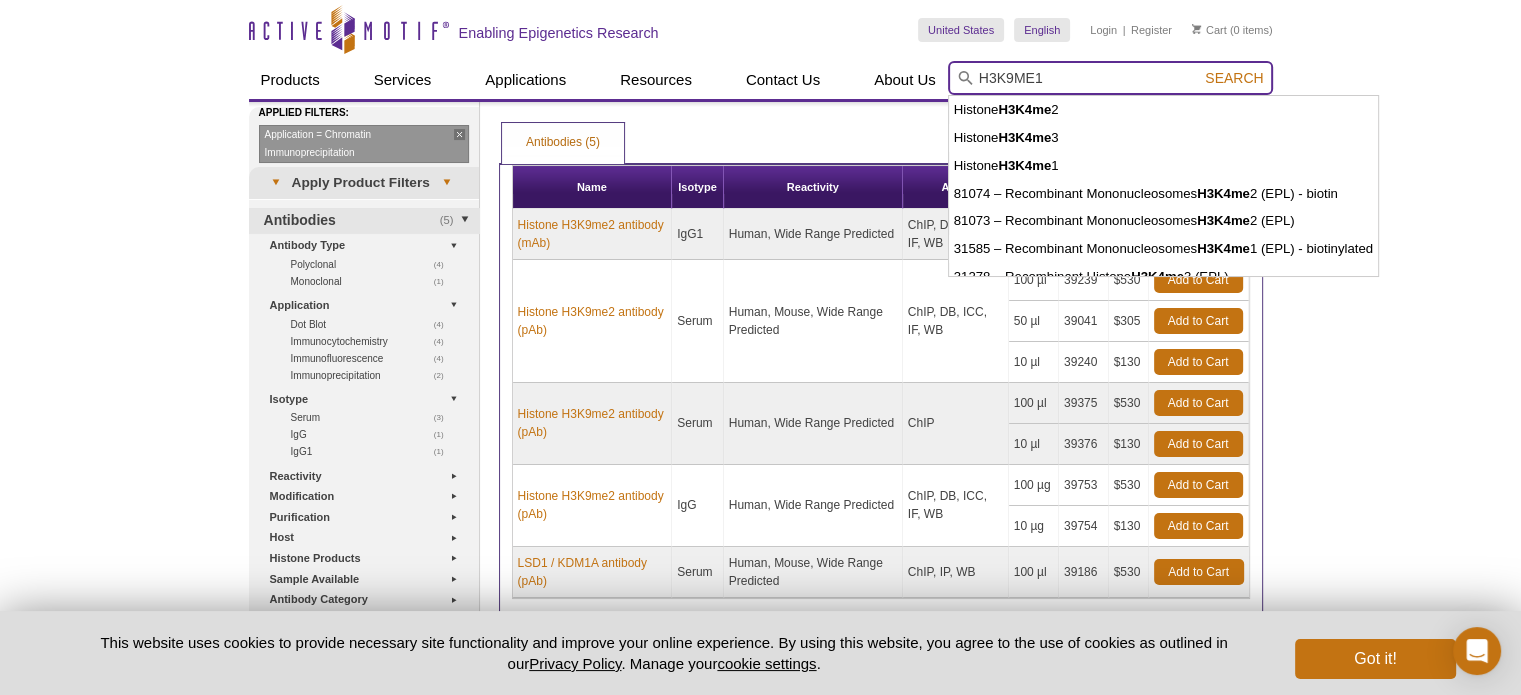 type on "H3K9ME1" 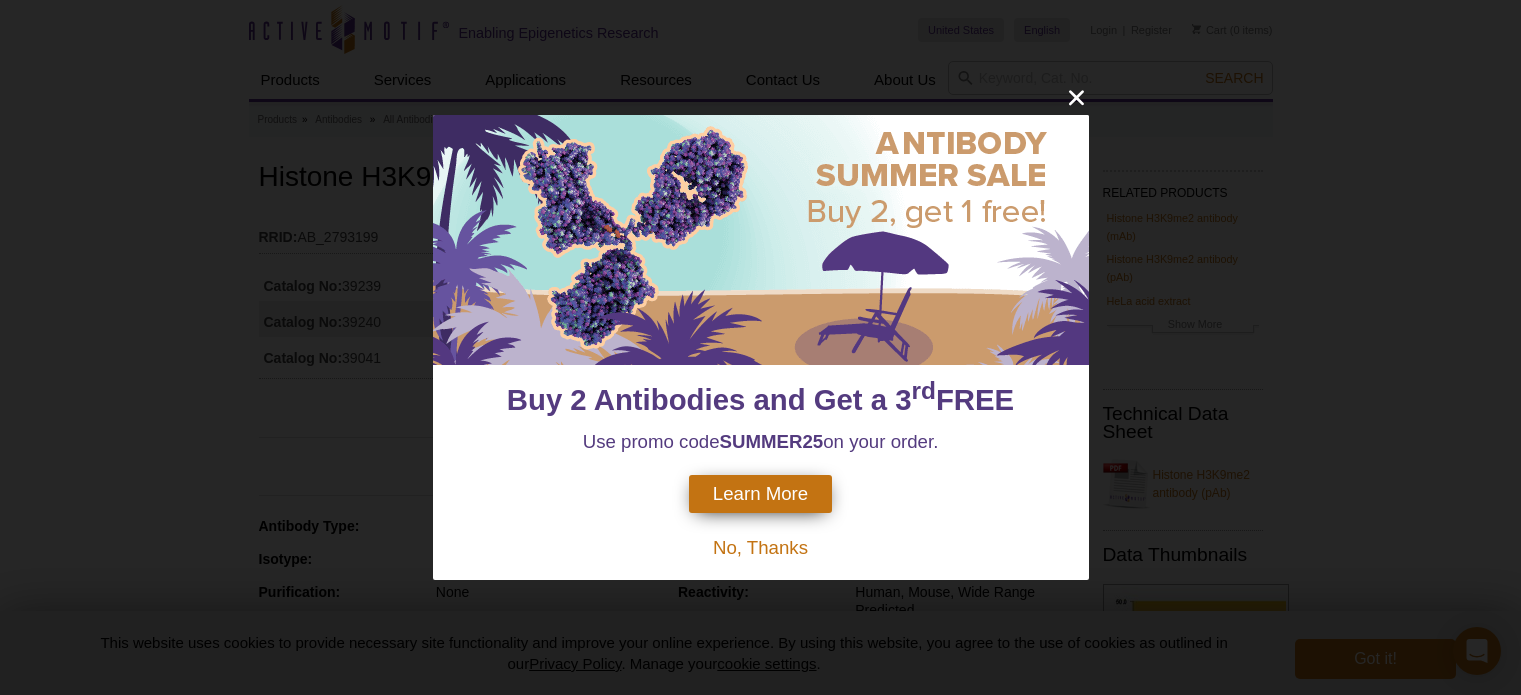 scroll, scrollTop: 0, scrollLeft: 0, axis: both 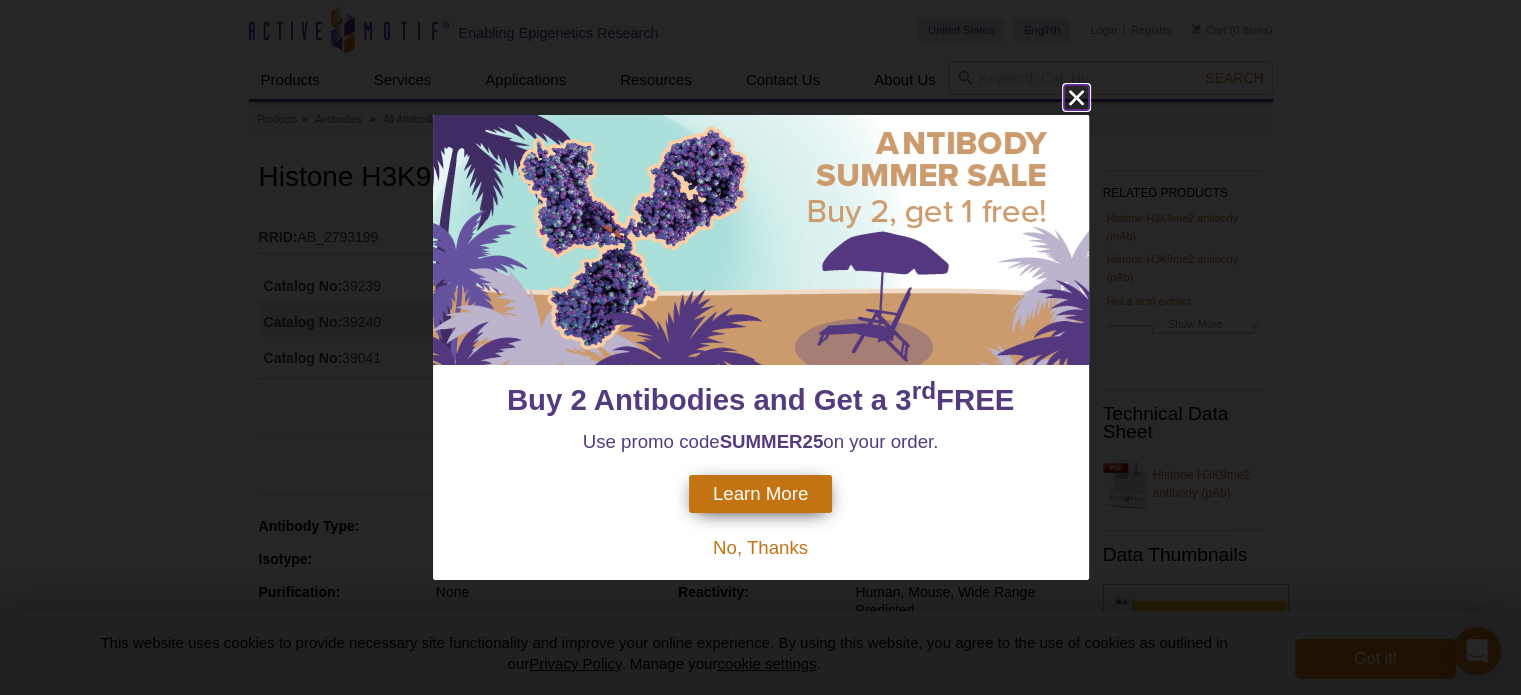 click 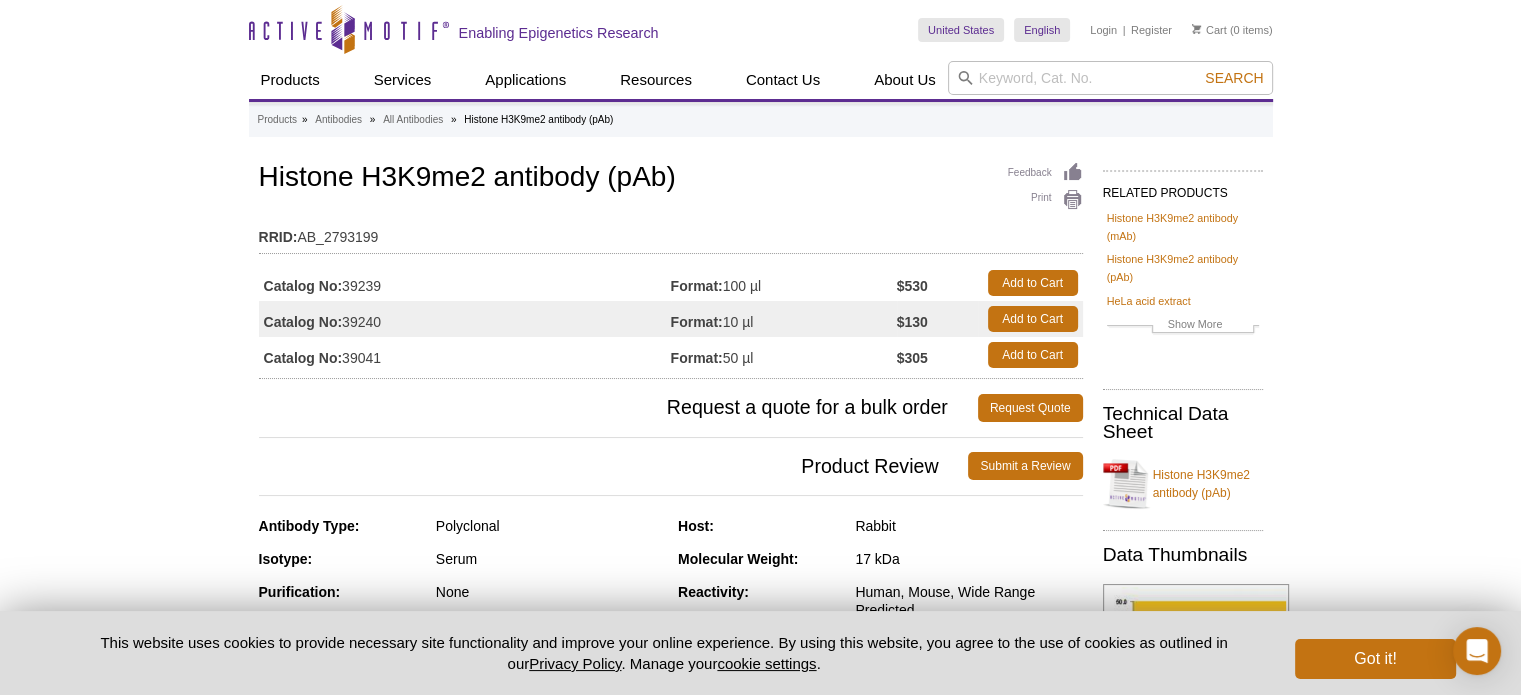scroll, scrollTop: 0, scrollLeft: 0, axis: both 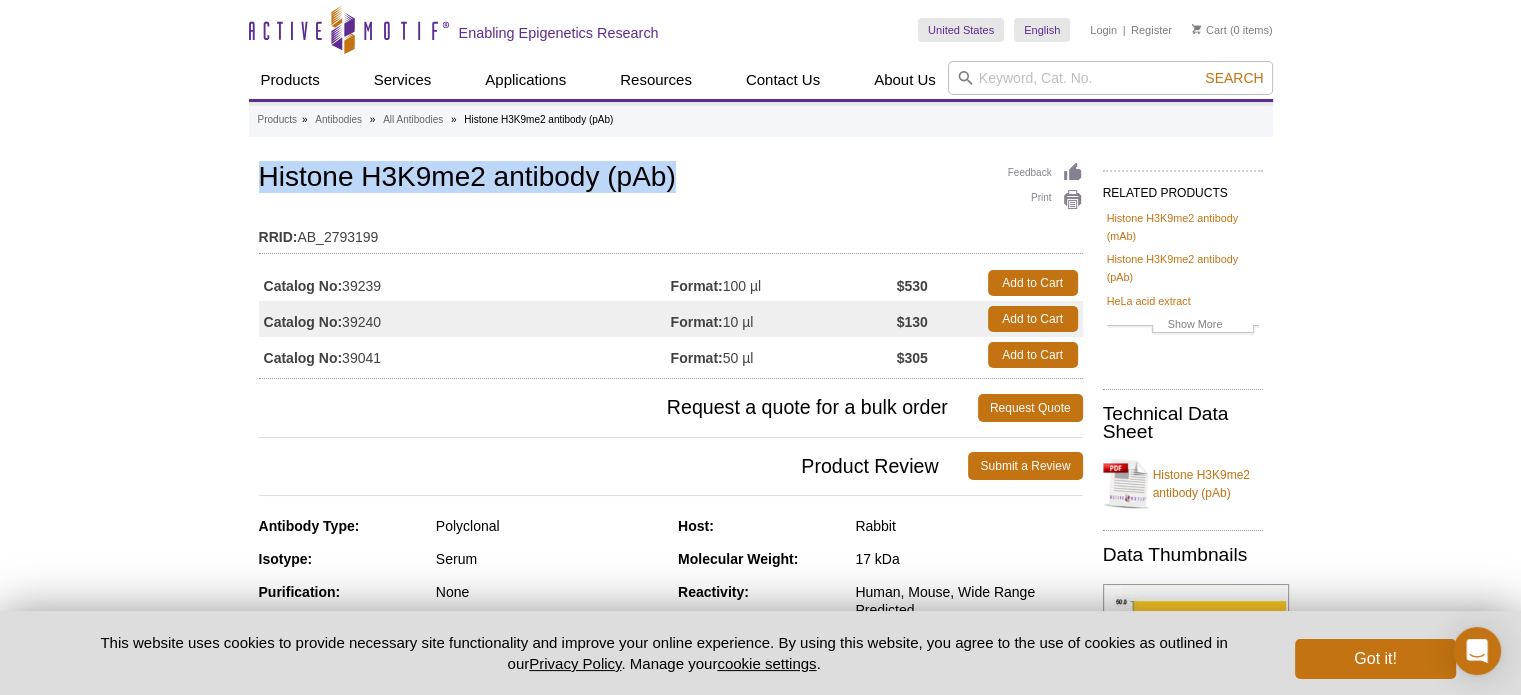 drag, startPoint x: 701, startPoint y: 172, endPoint x: 240, endPoint y: 170, distance: 461.00433 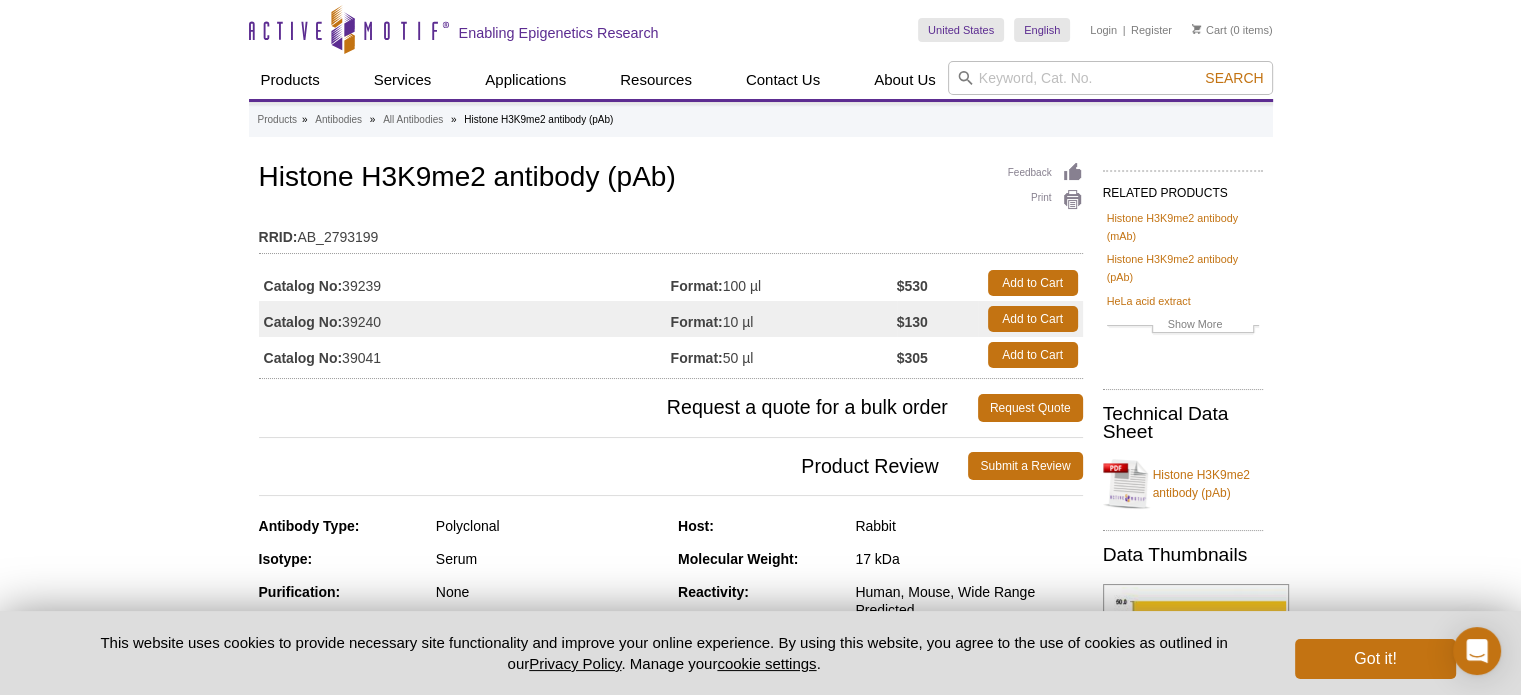 drag, startPoint x: 114, startPoint y: 251, endPoint x: 270, endPoint y: 314, distance: 168.2409 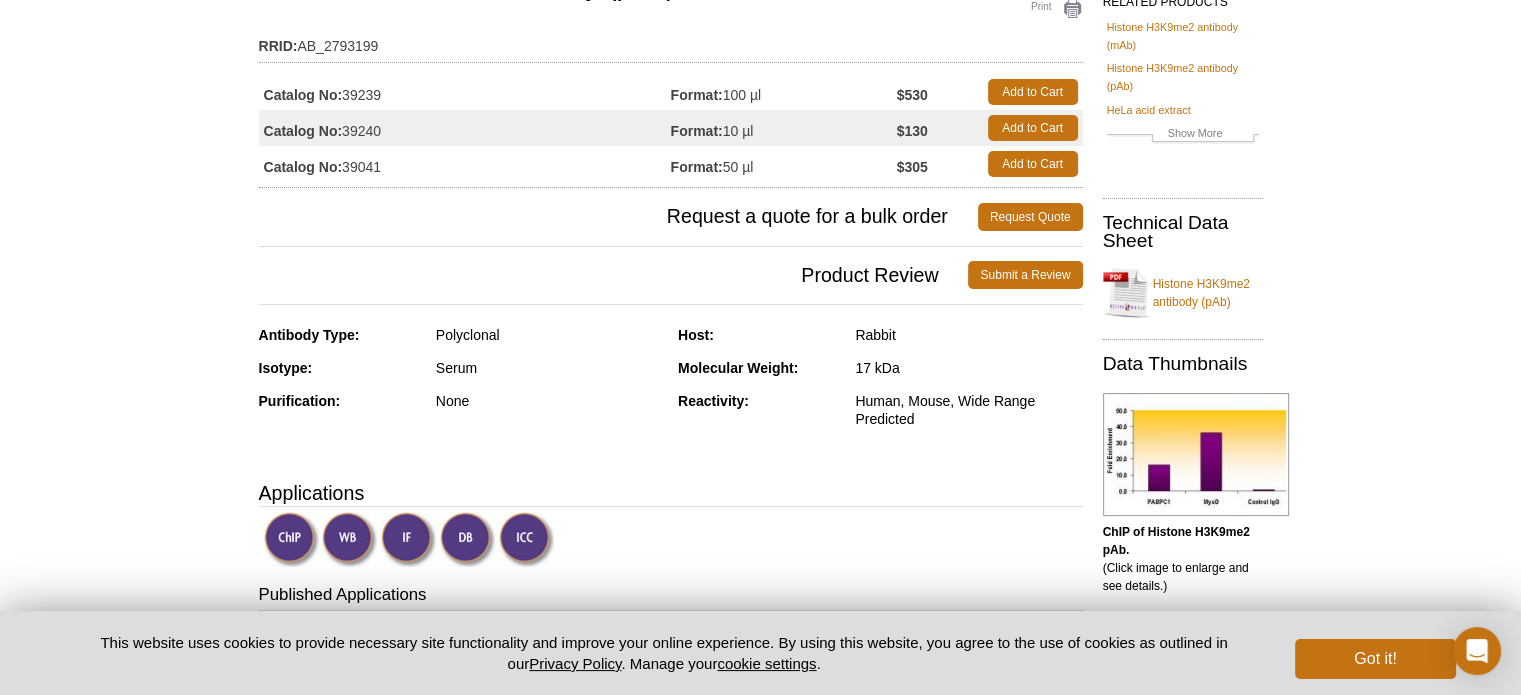 scroll, scrollTop: 0, scrollLeft: 0, axis: both 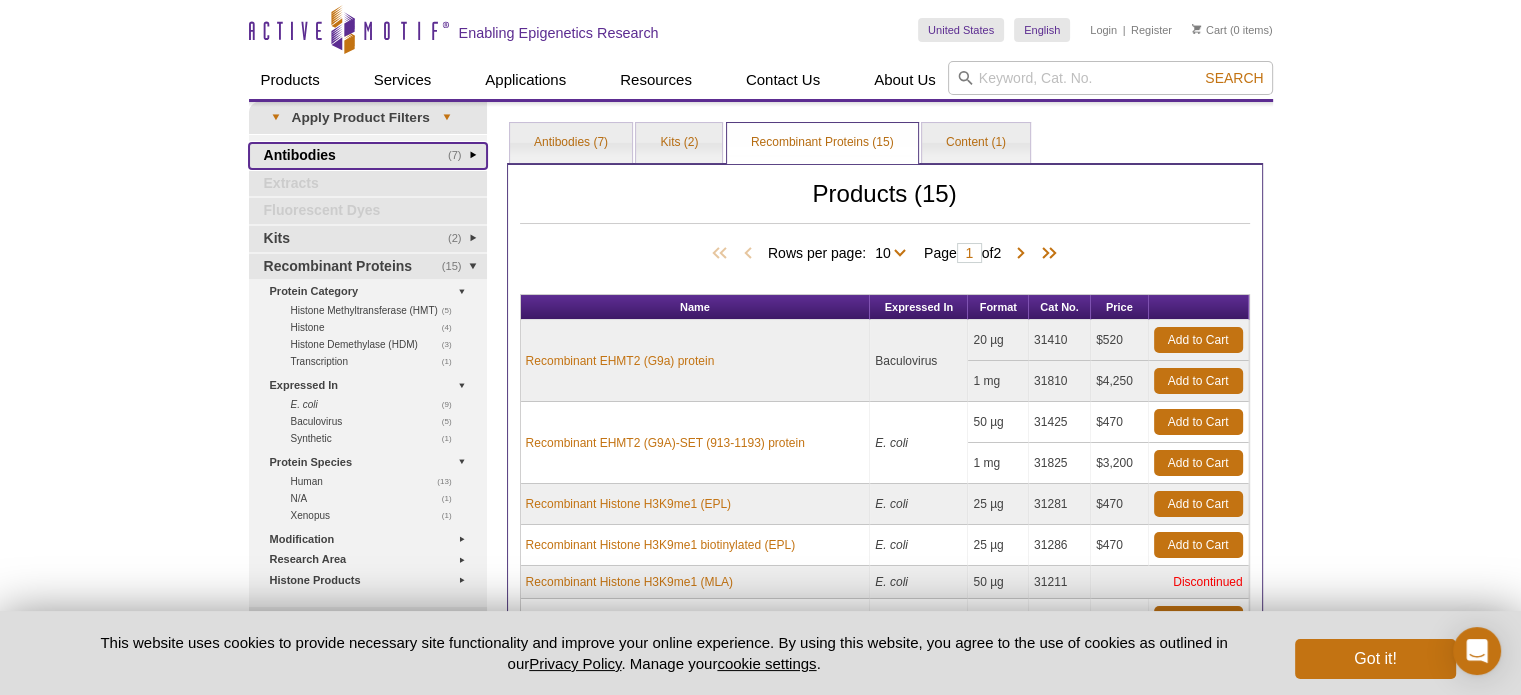 click on "(7)
Antibodies" at bounding box center (368, 156) 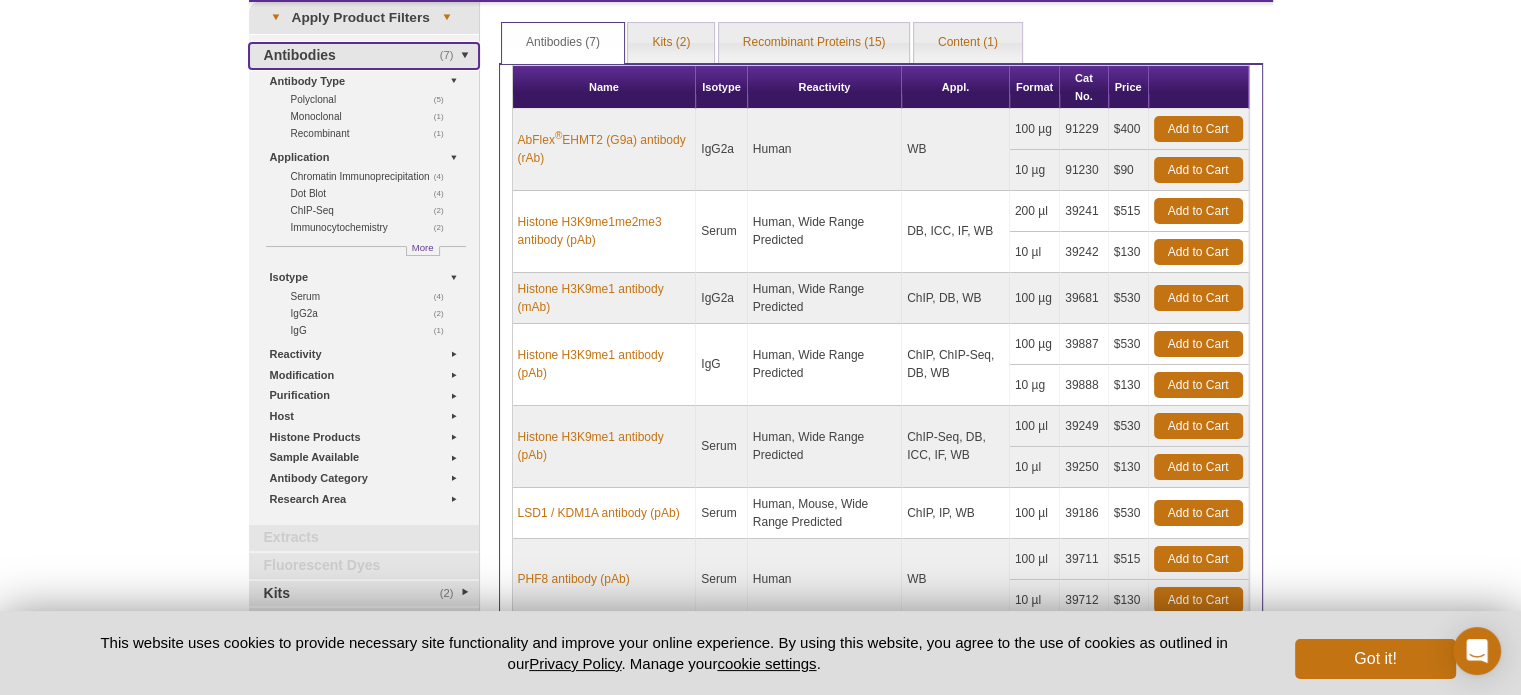 scroll, scrollTop: 200, scrollLeft: 0, axis: vertical 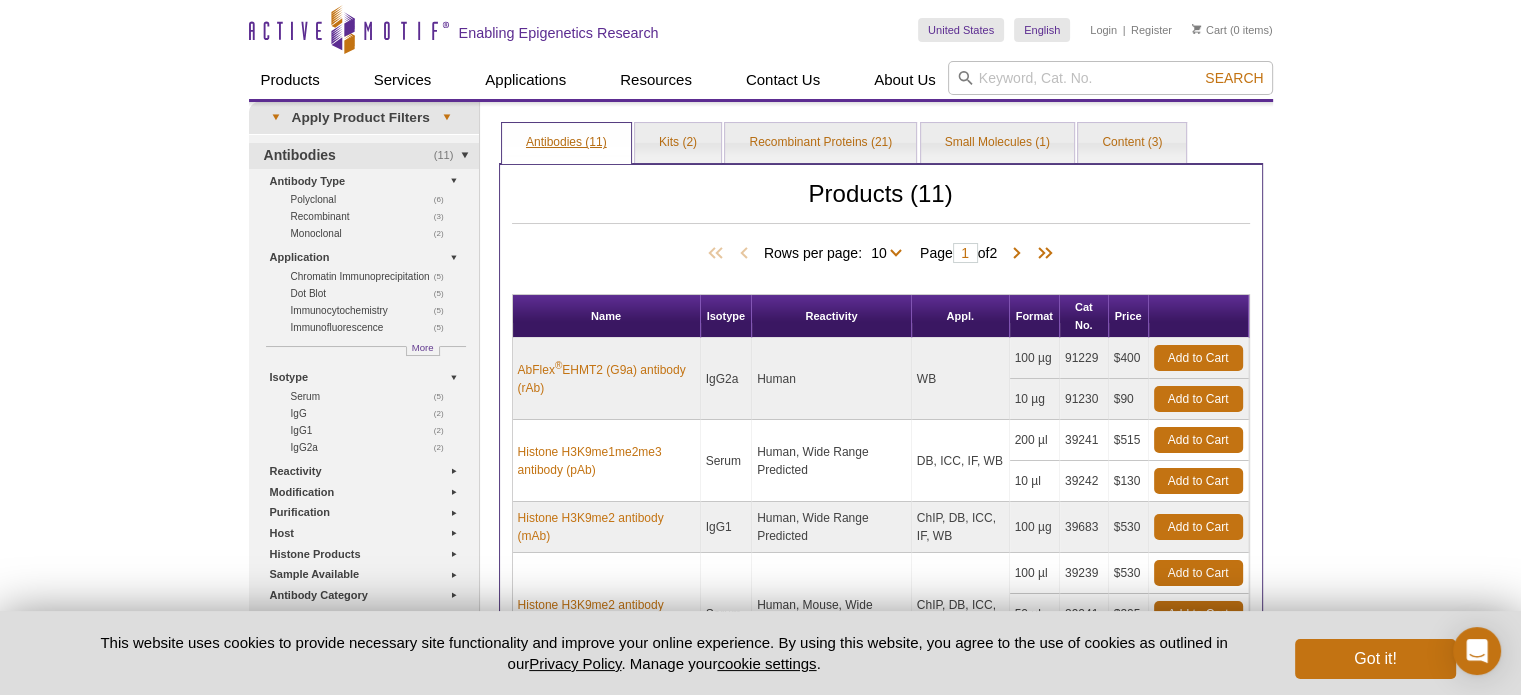 click on "Antibodies (11)" at bounding box center [566, 143] 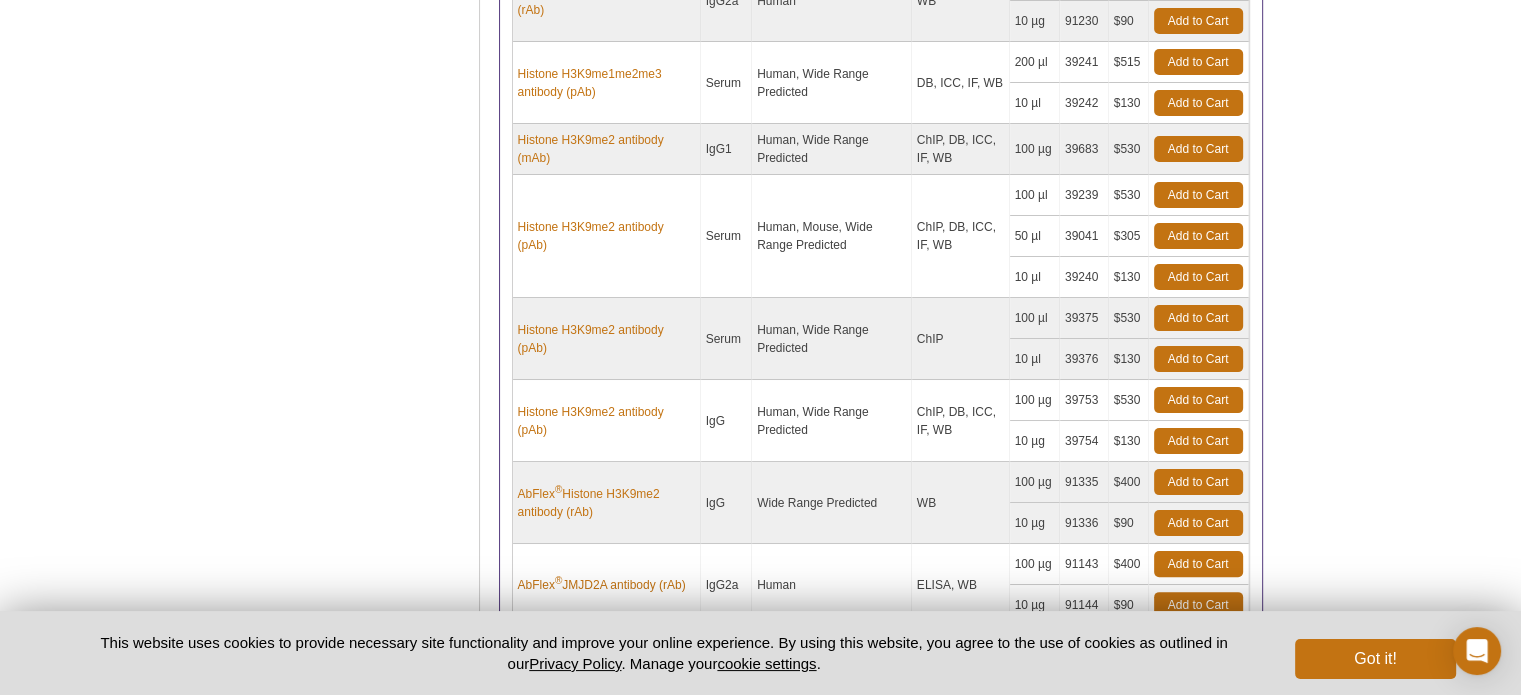 scroll, scrollTop: 0, scrollLeft: 0, axis: both 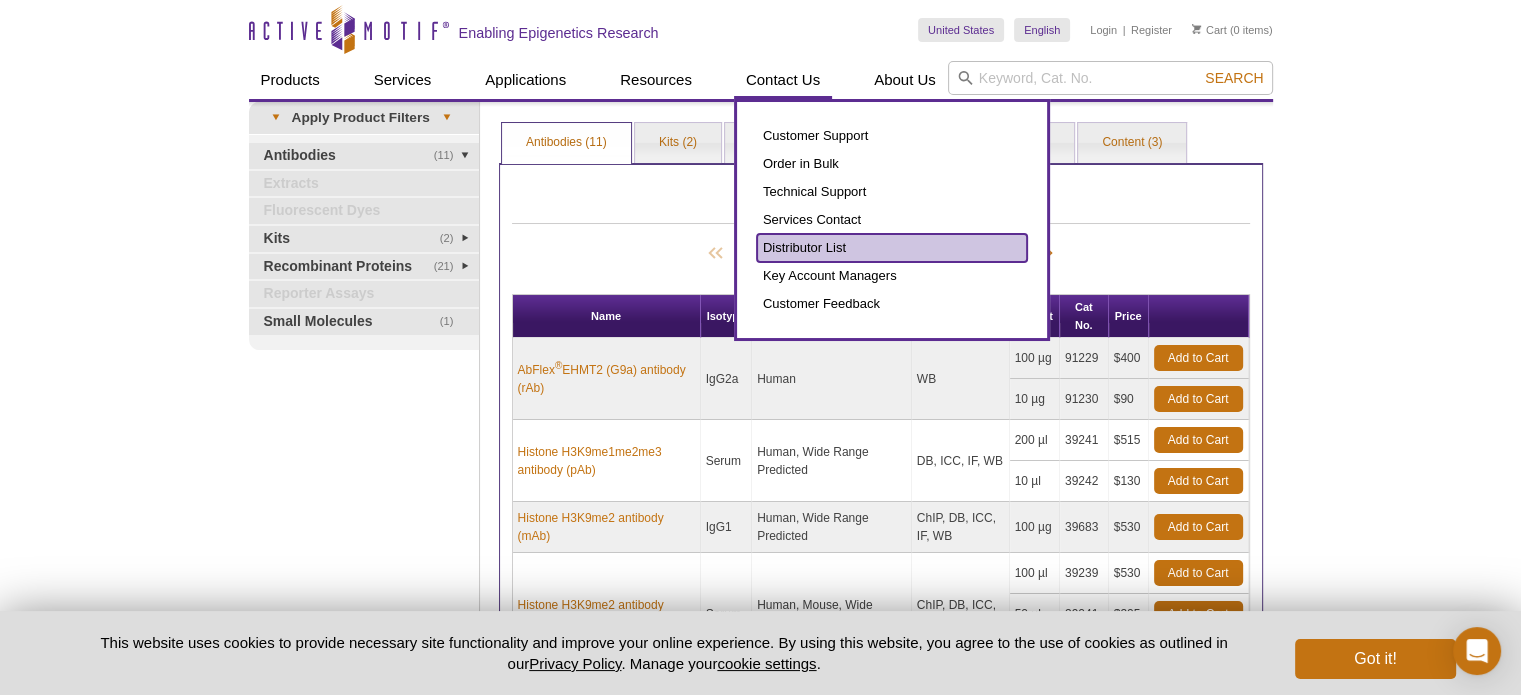 click on "Distributor List" at bounding box center [892, 248] 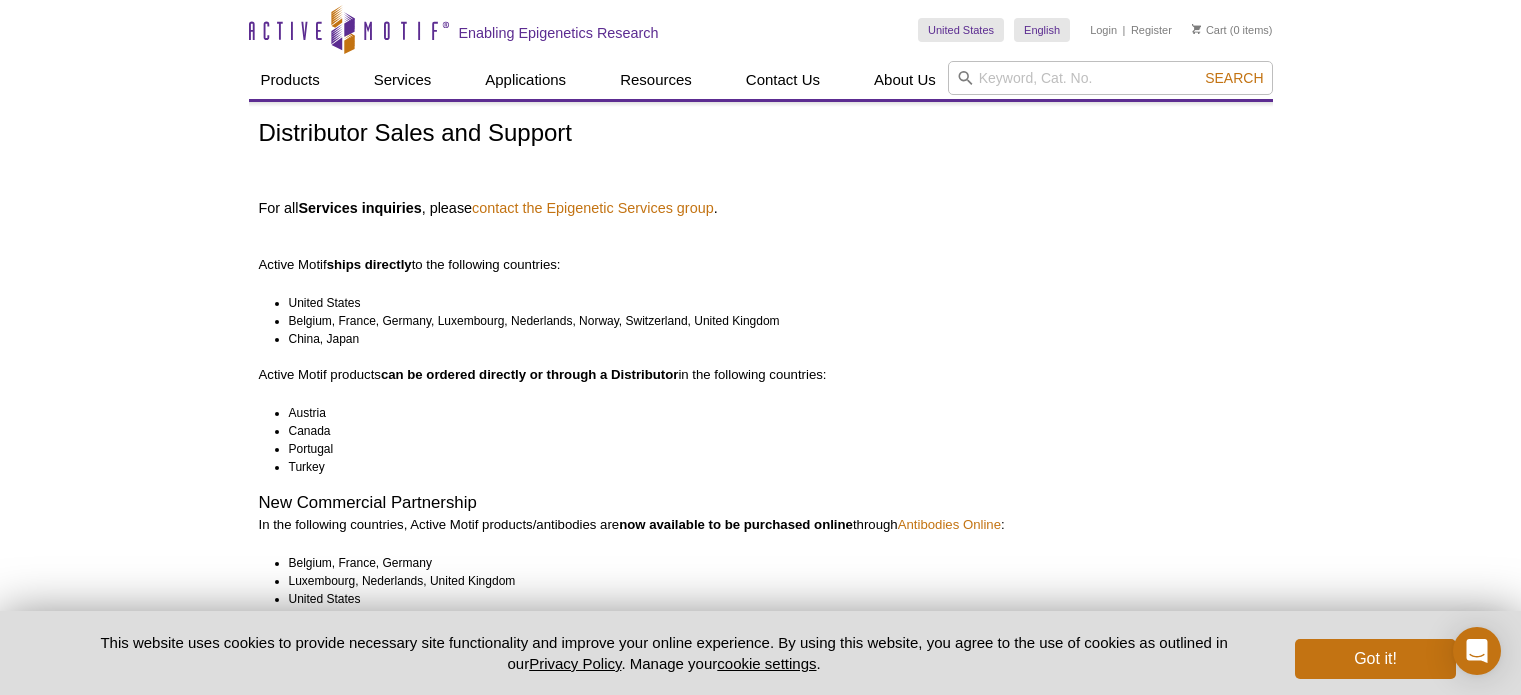 scroll, scrollTop: 0, scrollLeft: 0, axis: both 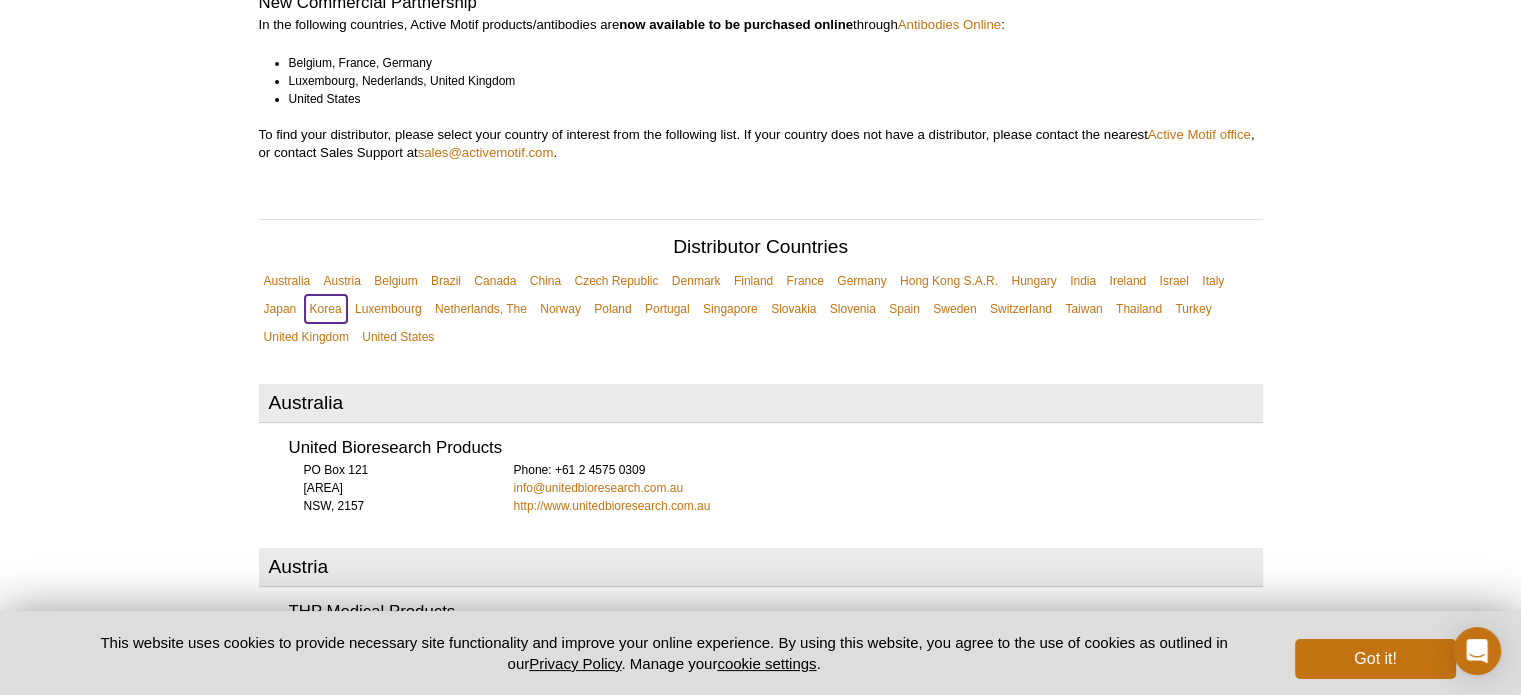 click on "Korea" at bounding box center (326, 309) 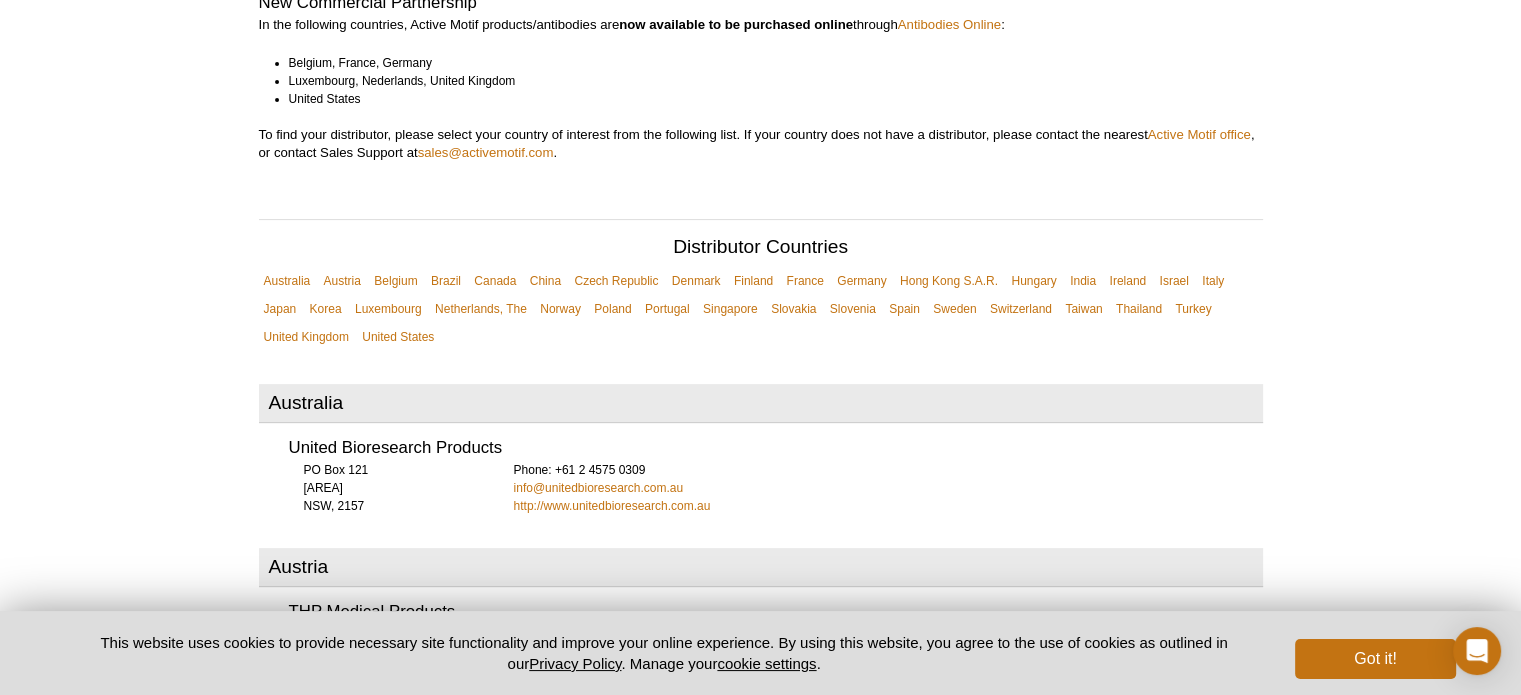 scroll, scrollTop: 5000, scrollLeft: 0, axis: vertical 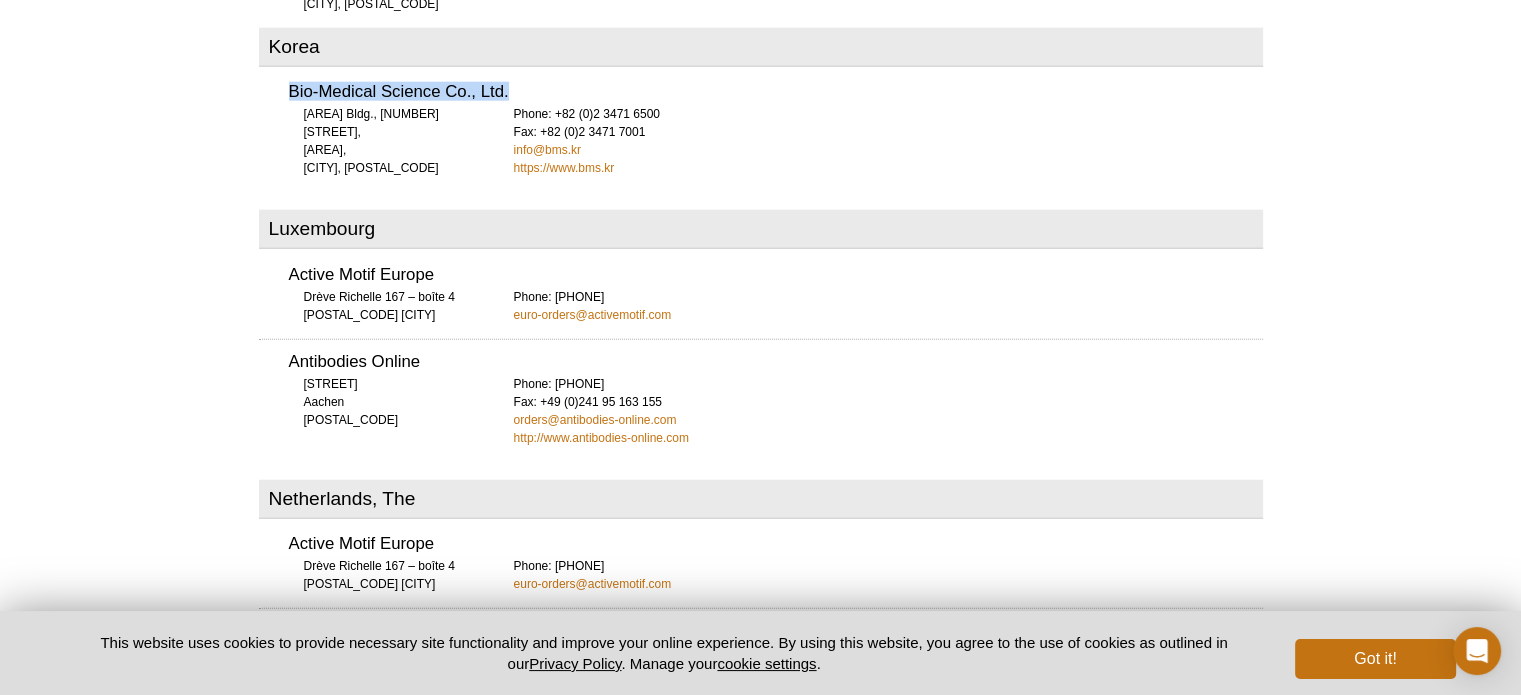 drag, startPoint x: 356, startPoint y: 68, endPoint x: 530, endPoint y: 72, distance: 174.04597 